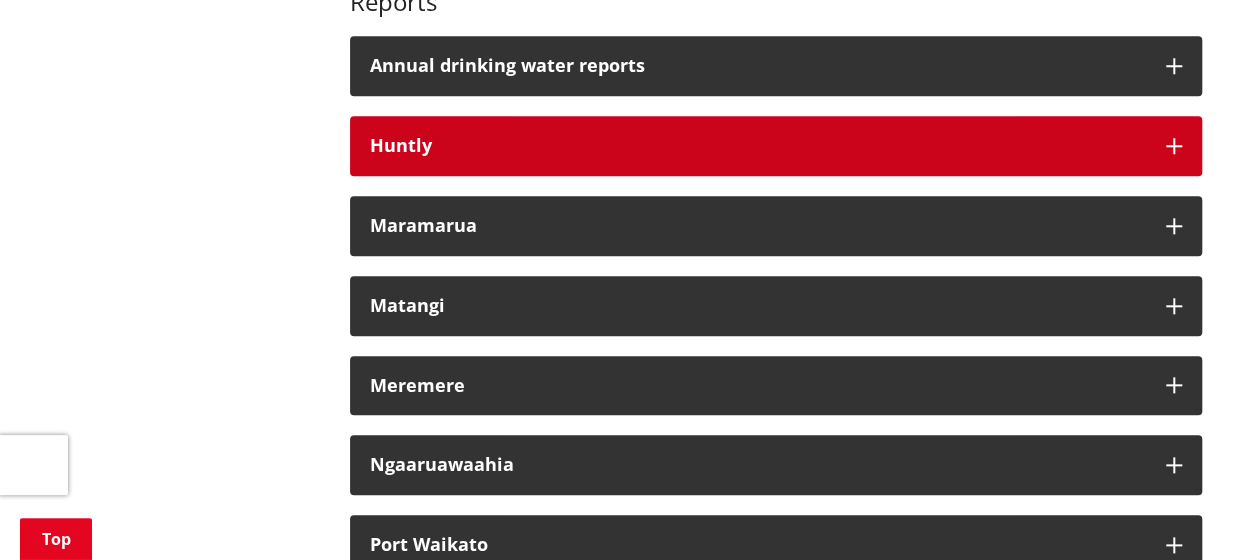 scroll, scrollTop: 900, scrollLeft: 0, axis: vertical 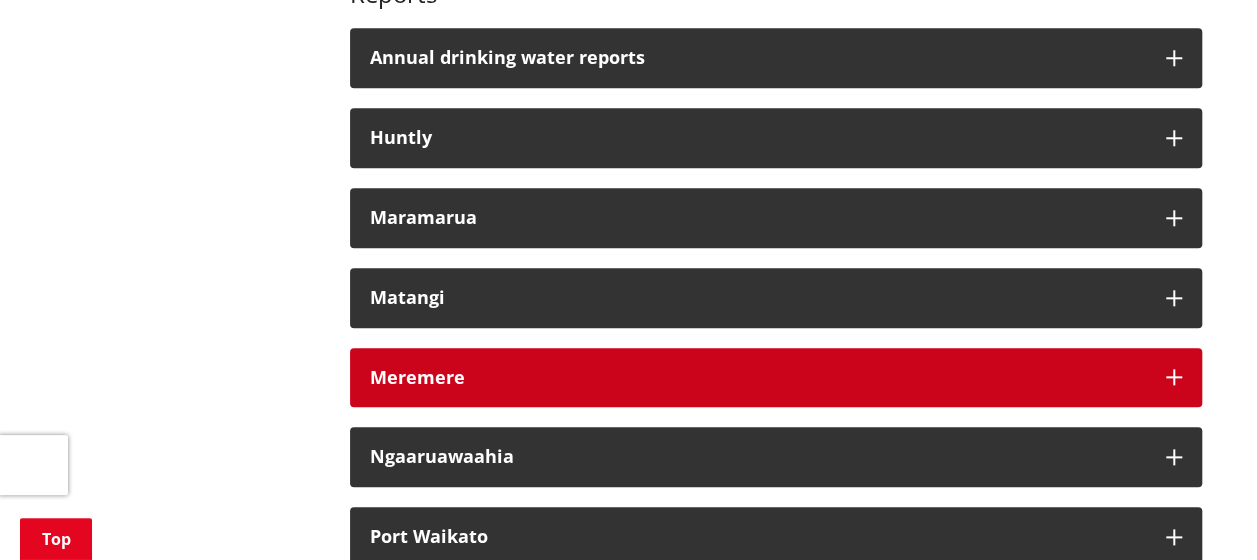 click on "Meremere" at bounding box center [758, 378] 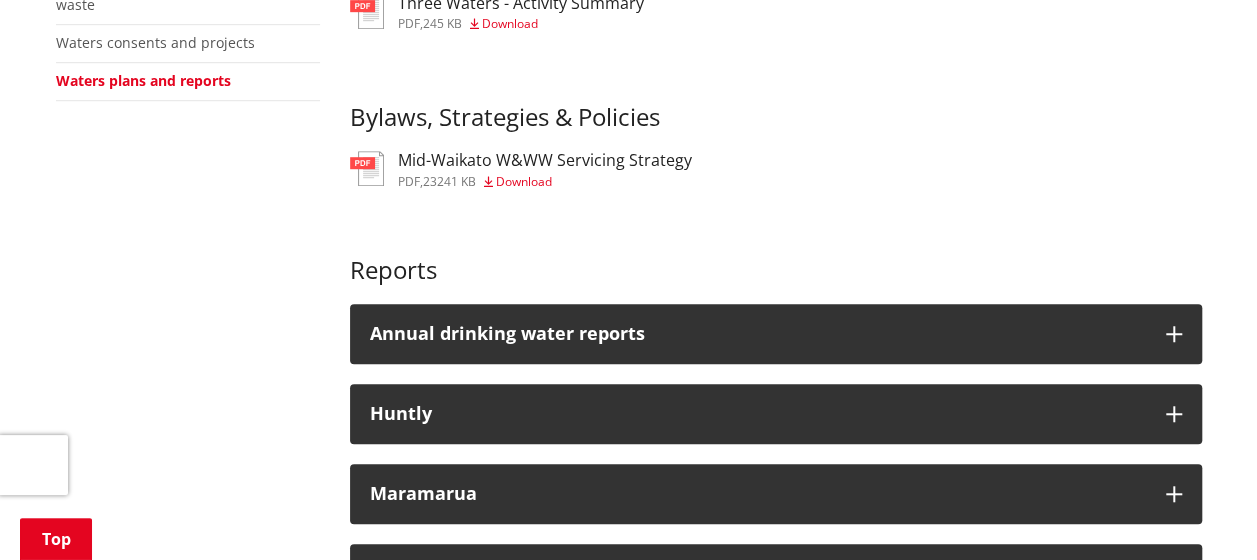 scroll, scrollTop: 600, scrollLeft: 0, axis: vertical 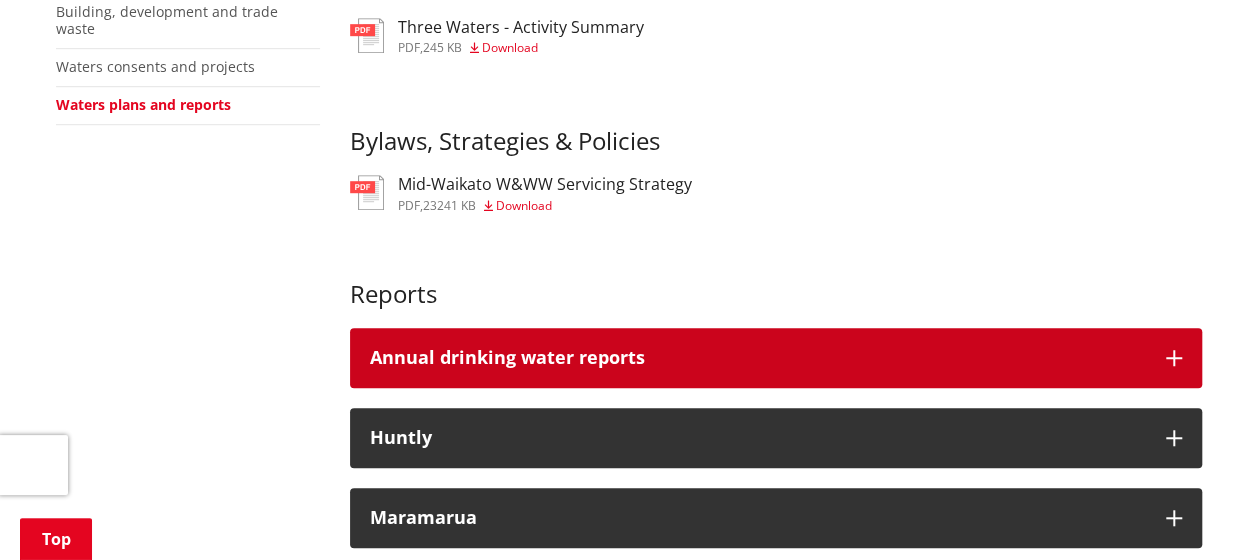 click on "Annual drinking water reports" at bounding box center (758, 358) 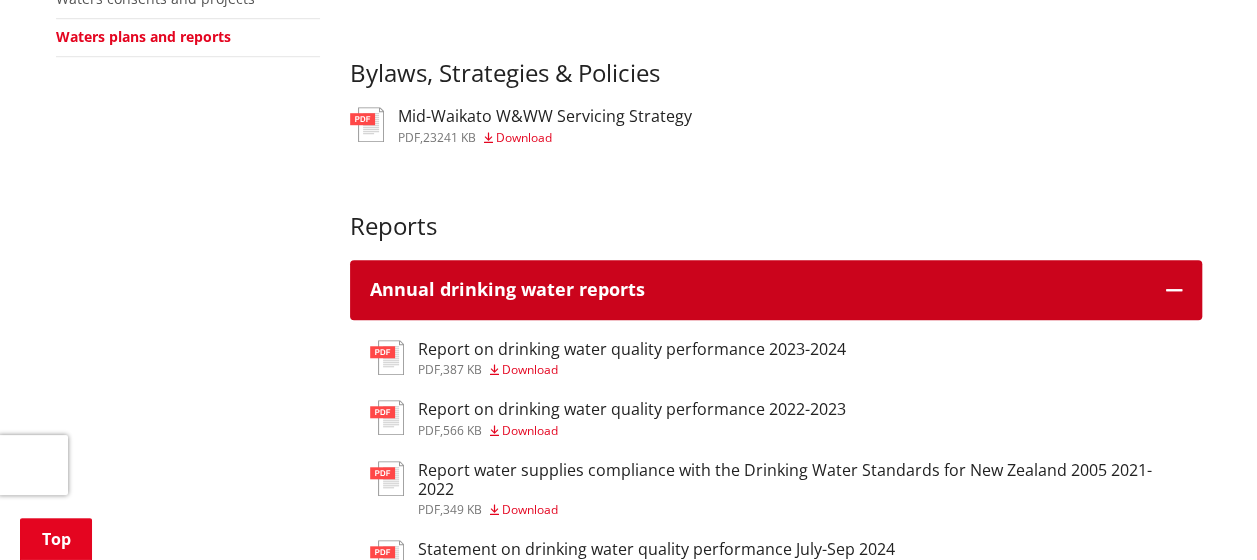scroll, scrollTop: 700, scrollLeft: 0, axis: vertical 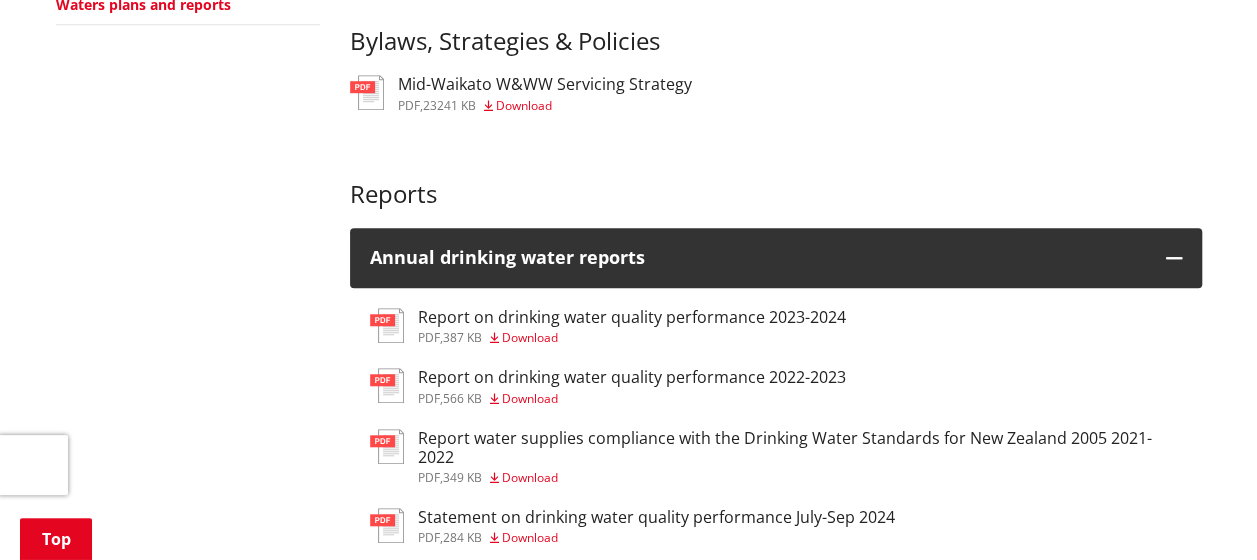 click on "Download" at bounding box center [530, 337] 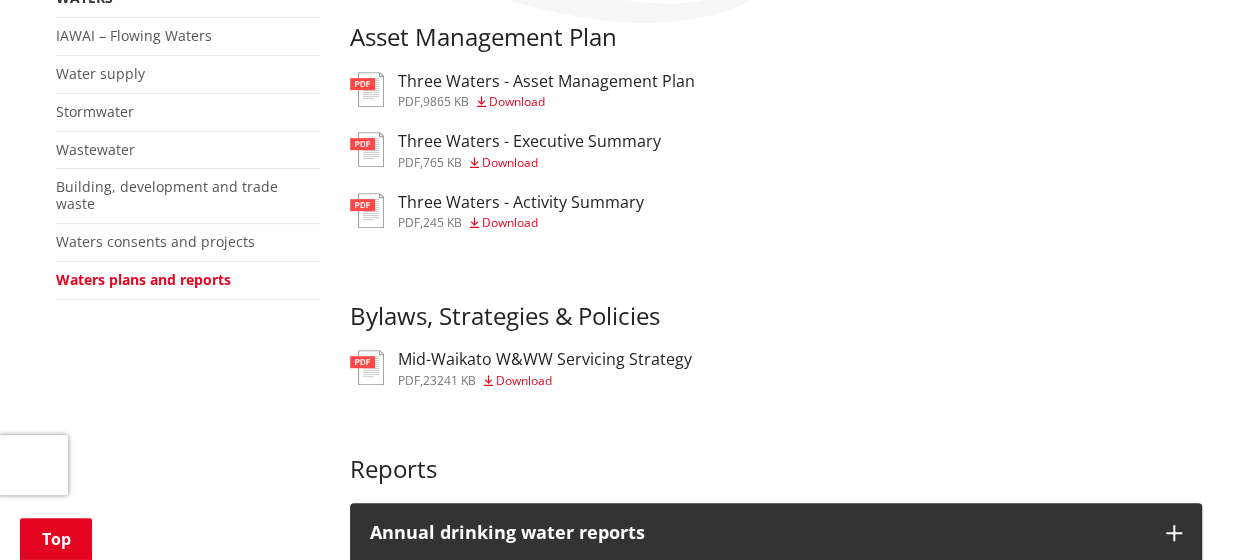 scroll, scrollTop: 400, scrollLeft: 0, axis: vertical 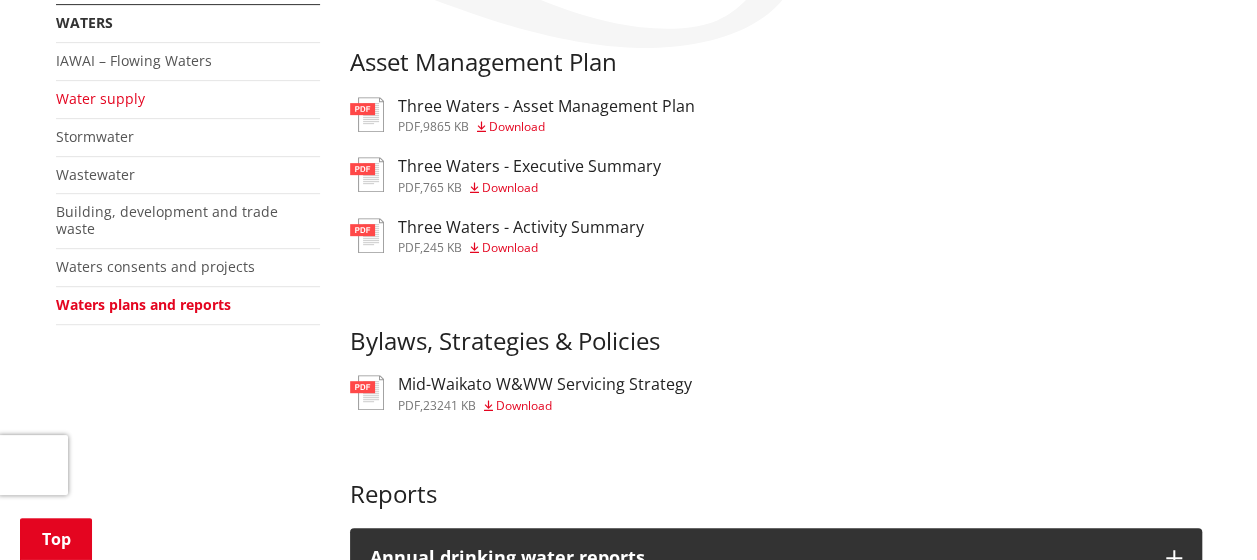 click on "Water supply" at bounding box center [100, 98] 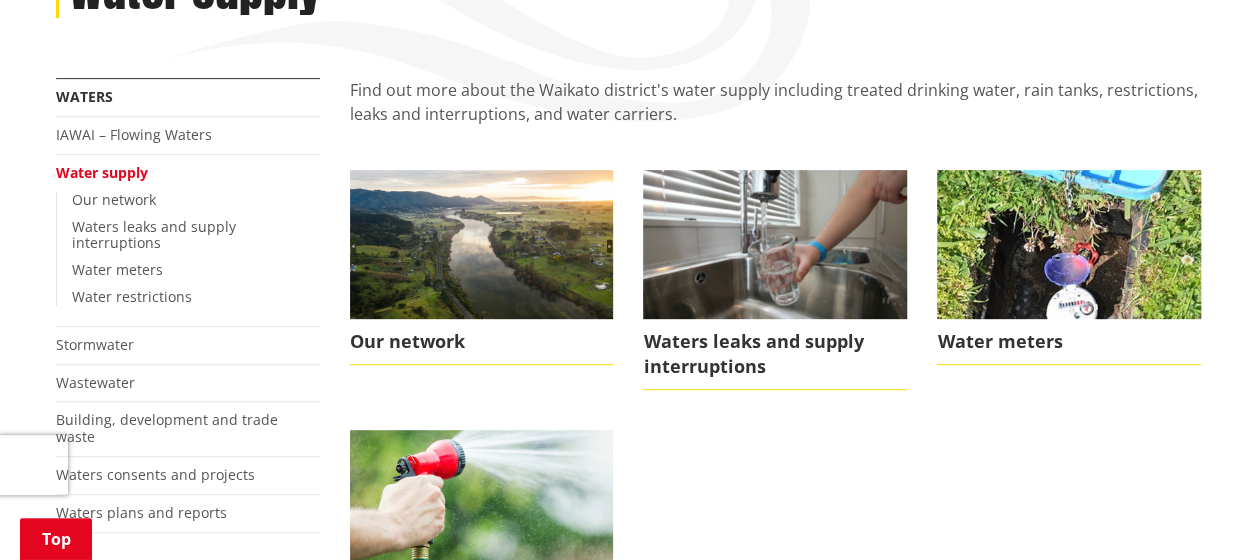 scroll, scrollTop: 300, scrollLeft: 0, axis: vertical 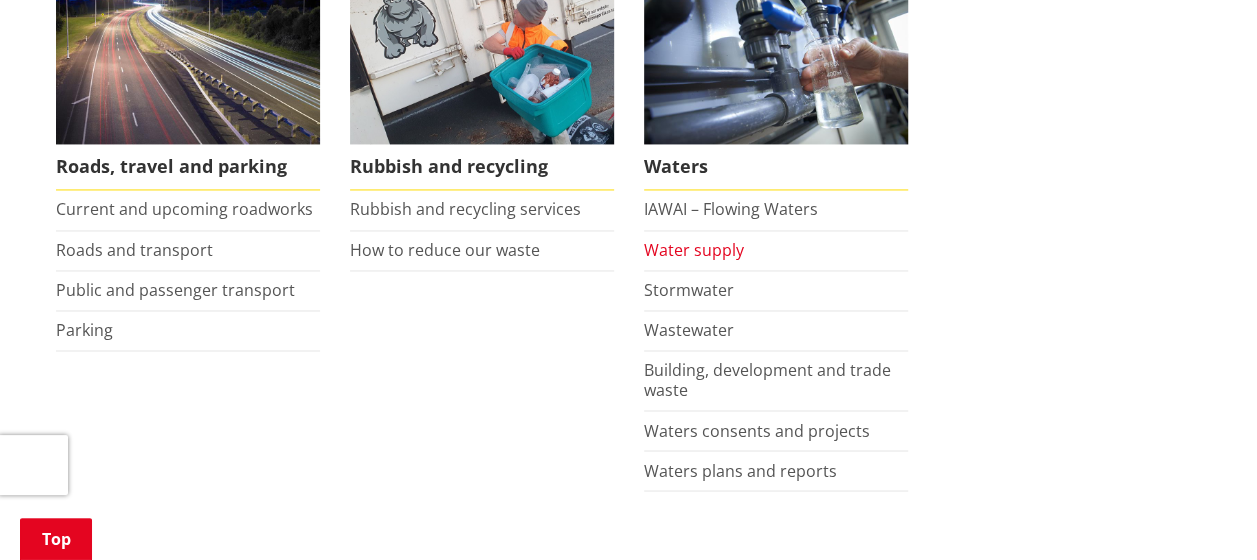 click on "Water supply" at bounding box center (694, 250) 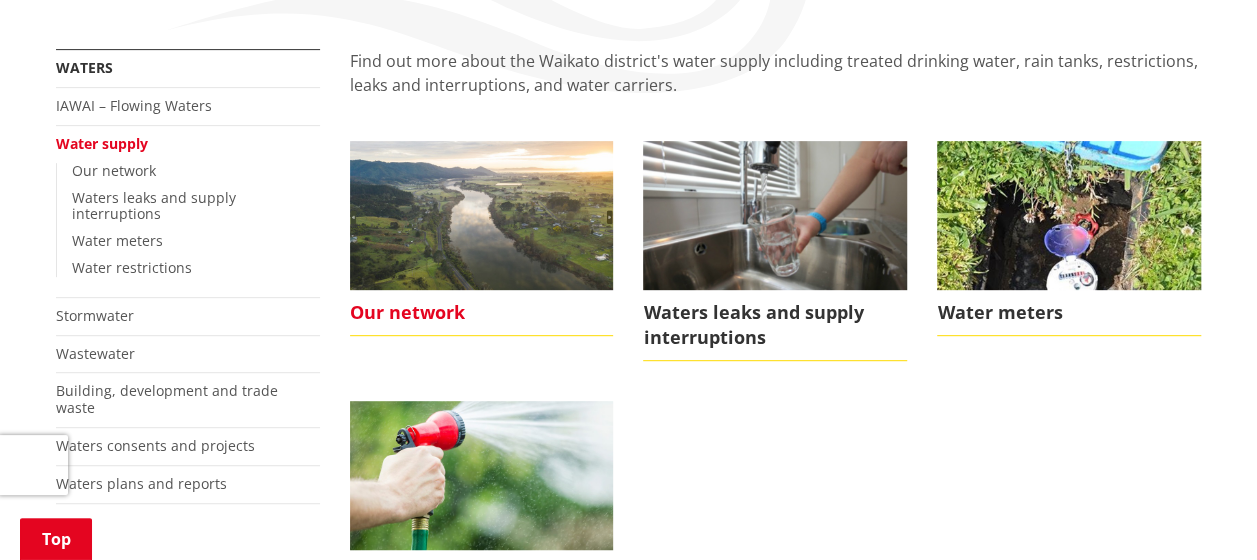 scroll, scrollTop: 300, scrollLeft: 0, axis: vertical 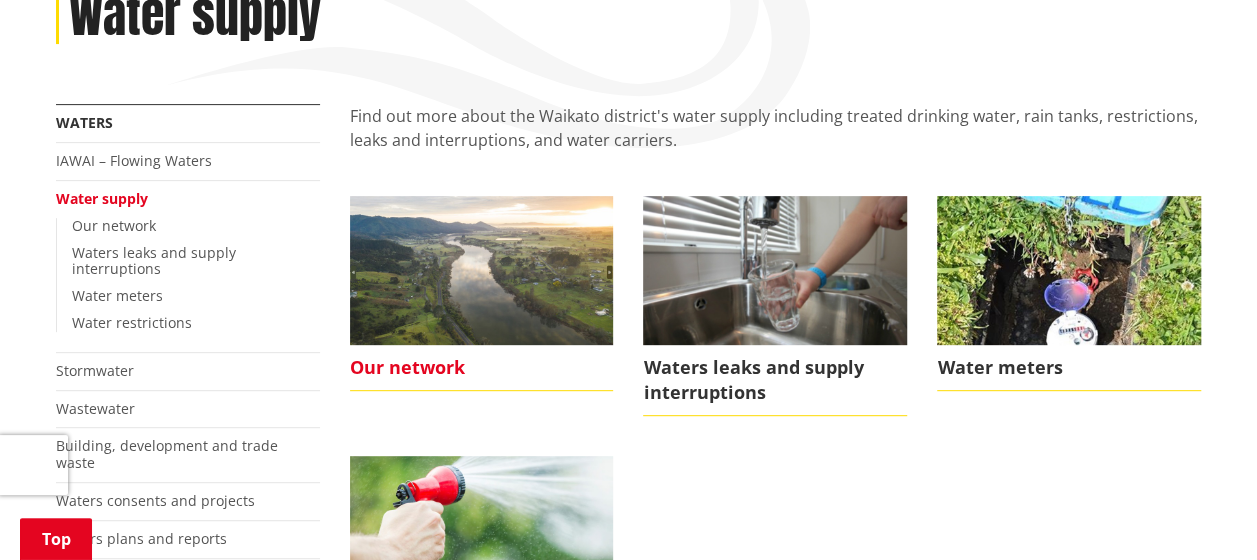 click at bounding box center (482, 270) 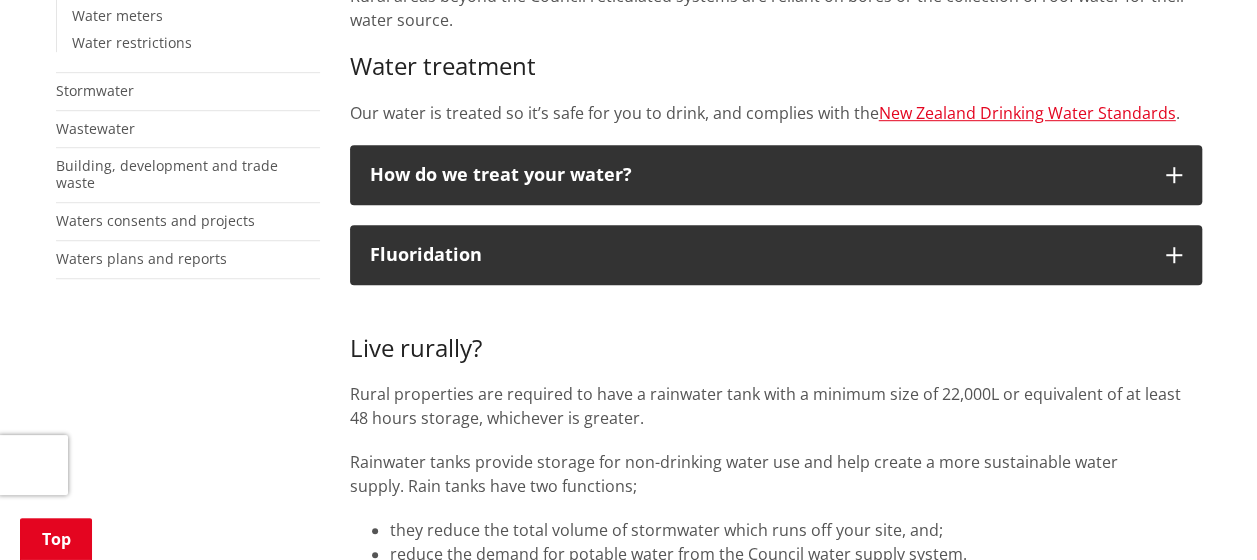 scroll, scrollTop: 600, scrollLeft: 0, axis: vertical 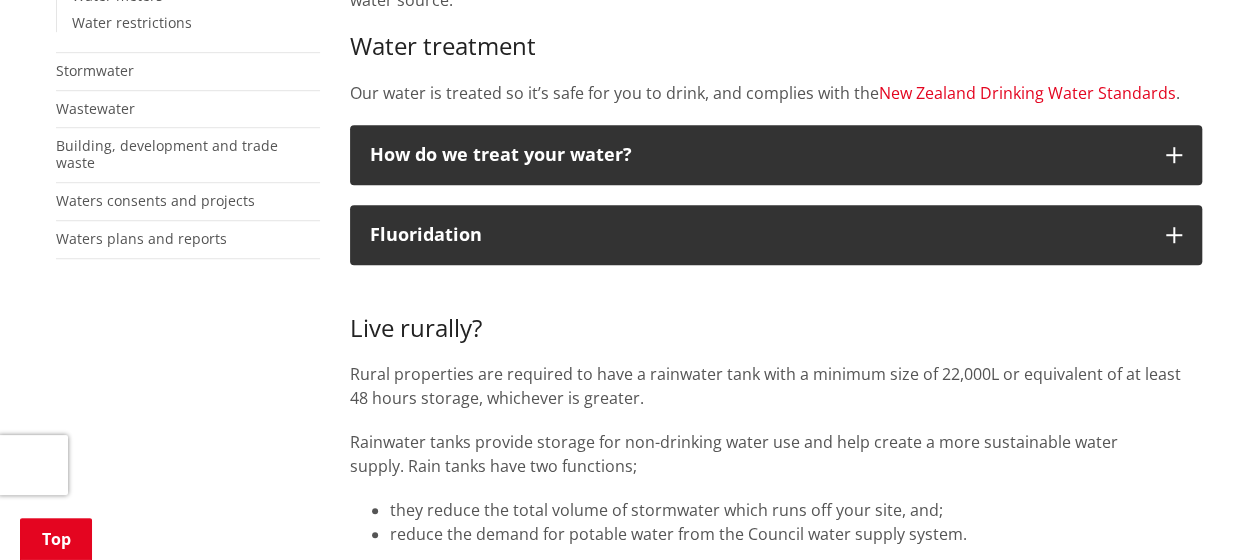 click on "New Zealand Drinking Water Standards" at bounding box center (1027, 93) 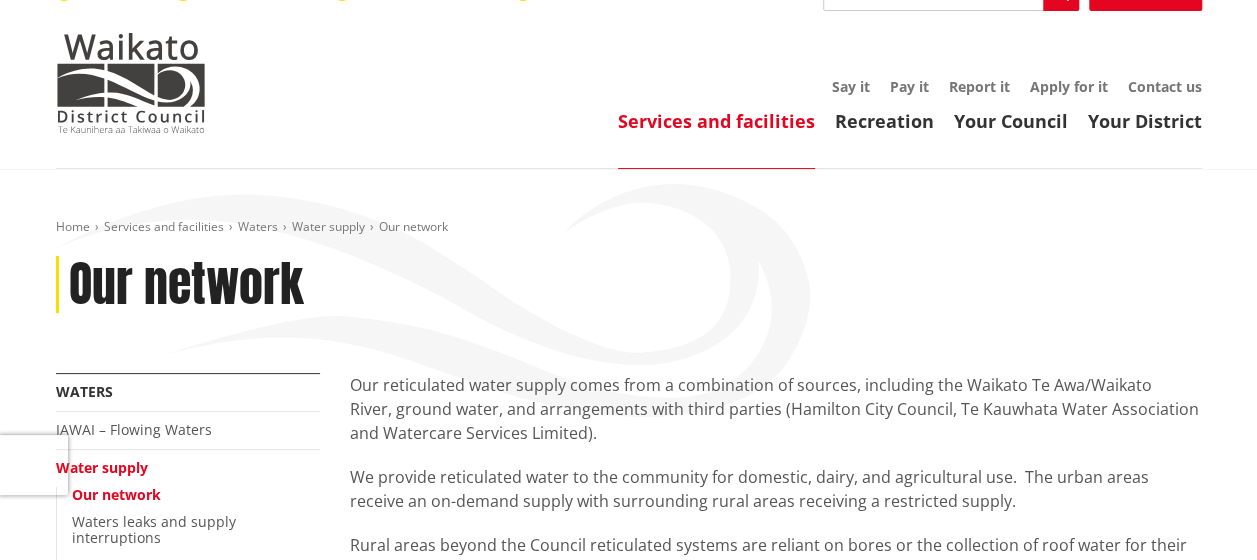 scroll, scrollTop: 0, scrollLeft: 0, axis: both 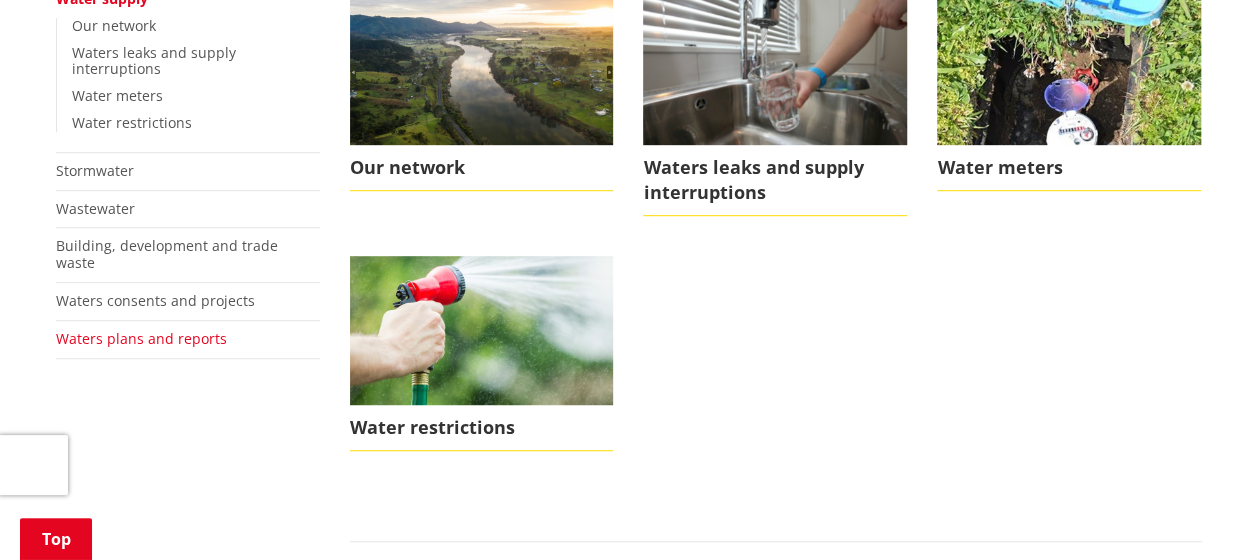 click on "Waters plans and reports" at bounding box center (141, 338) 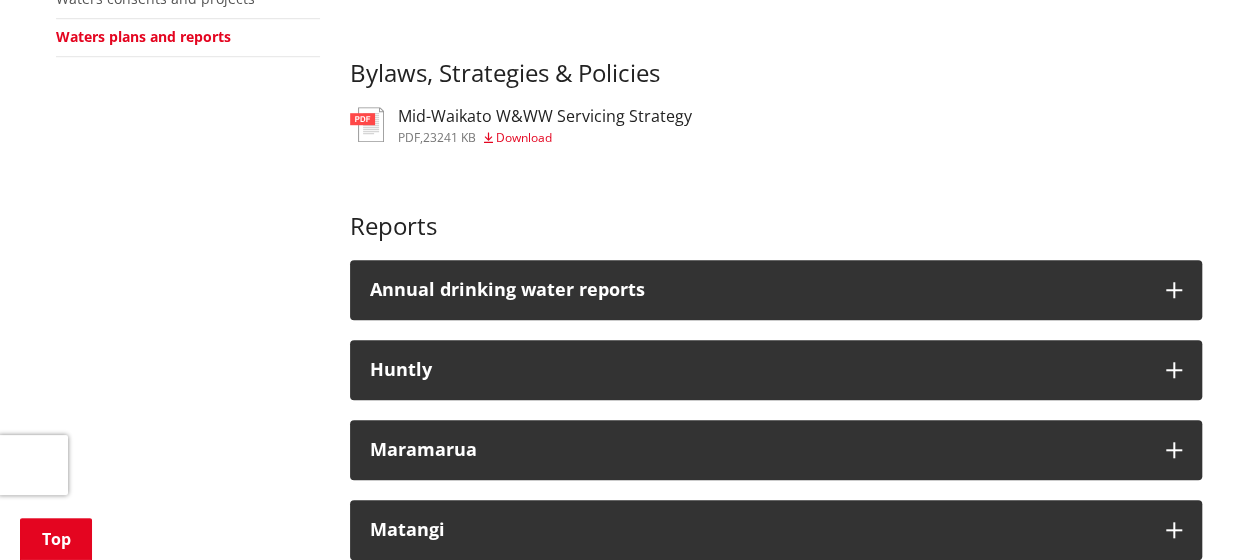 scroll, scrollTop: 700, scrollLeft: 0, axis: vertical 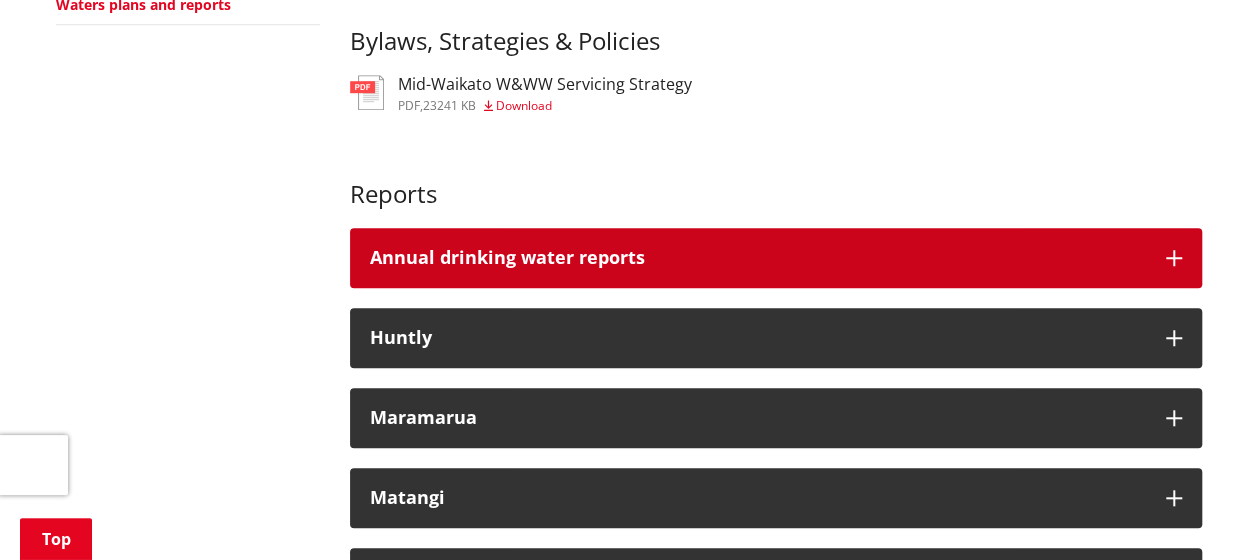 click on "Annual drinking water reports" at bounding box center [758, 258] 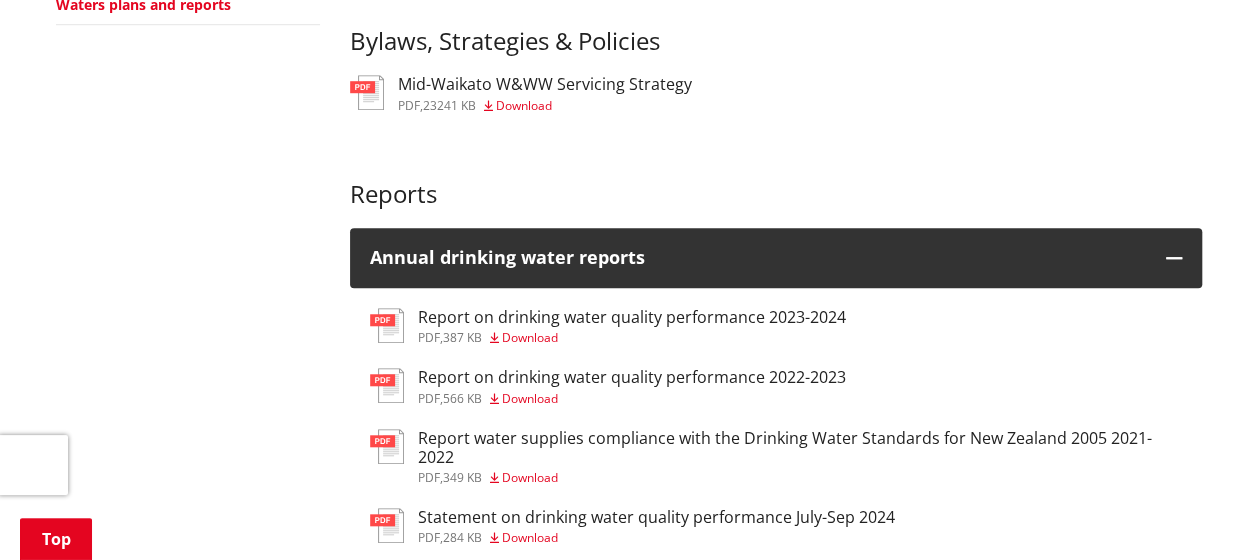 click on "Download" at bounding box center [530, 337] 